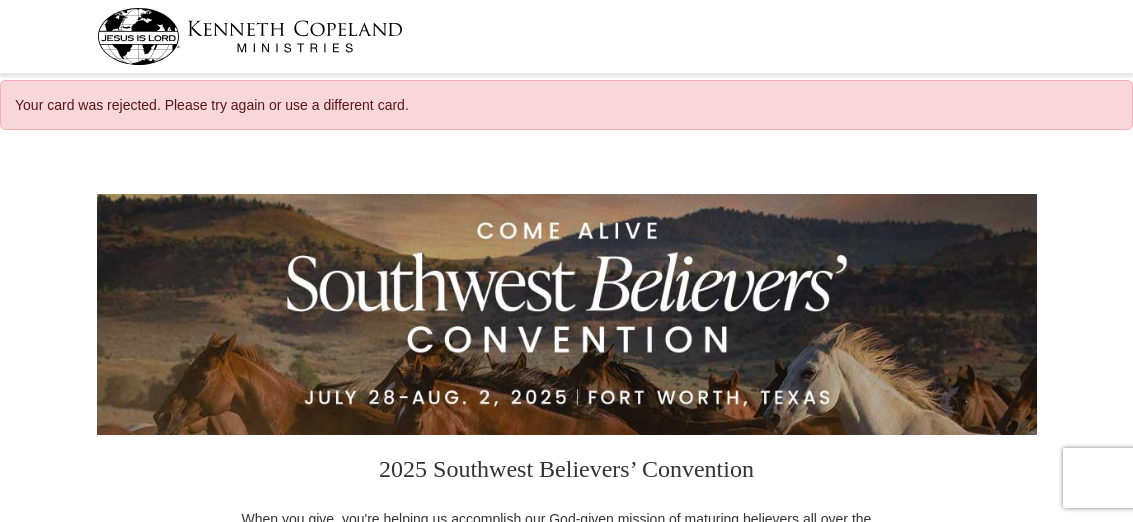 select on "AL" 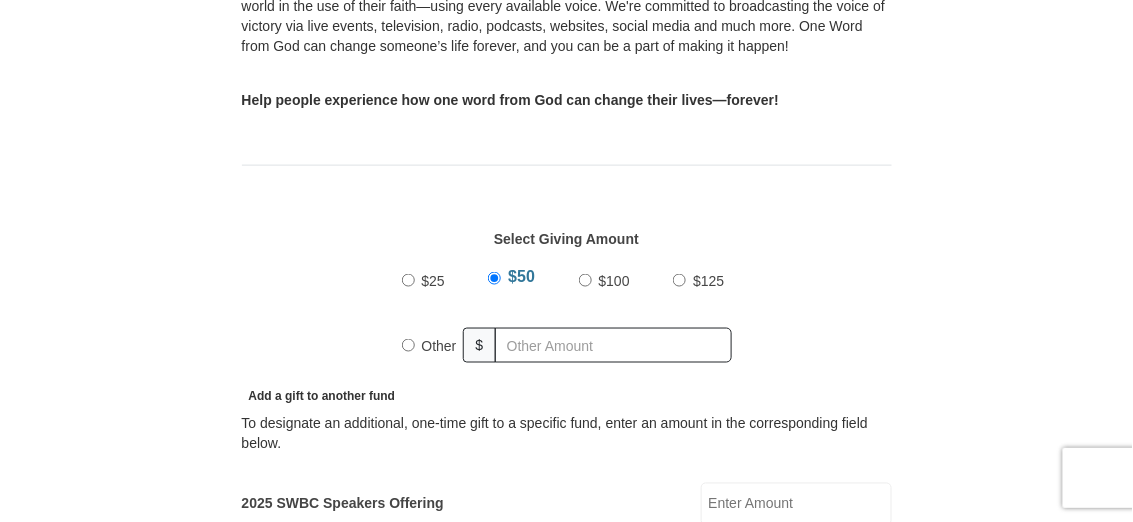 scroll, scrollTop: 533, scrollLeft: 0, axis: vertical 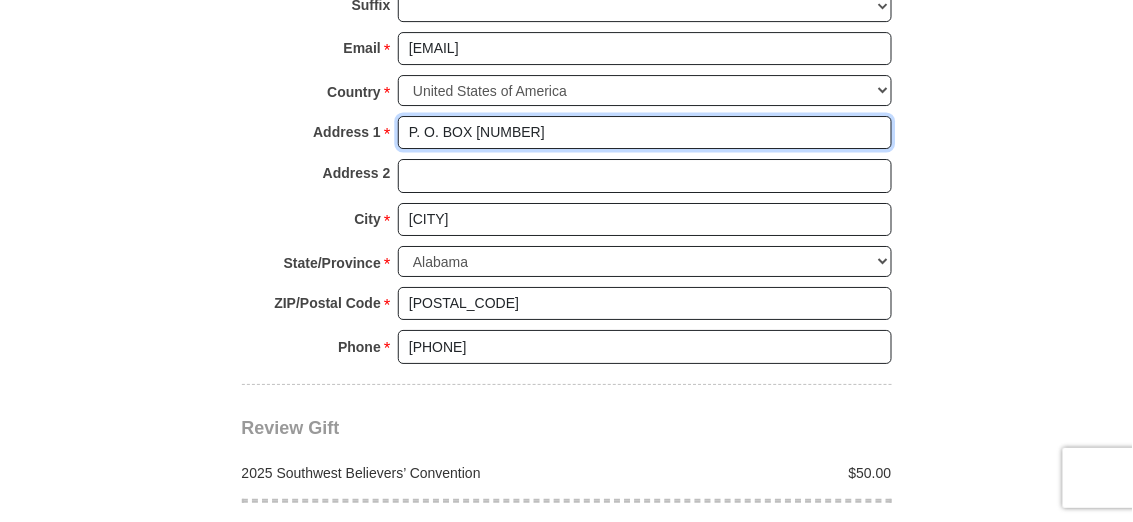 click on "P. O. BOX [NUMBER]" at bounding box center [645, 133] 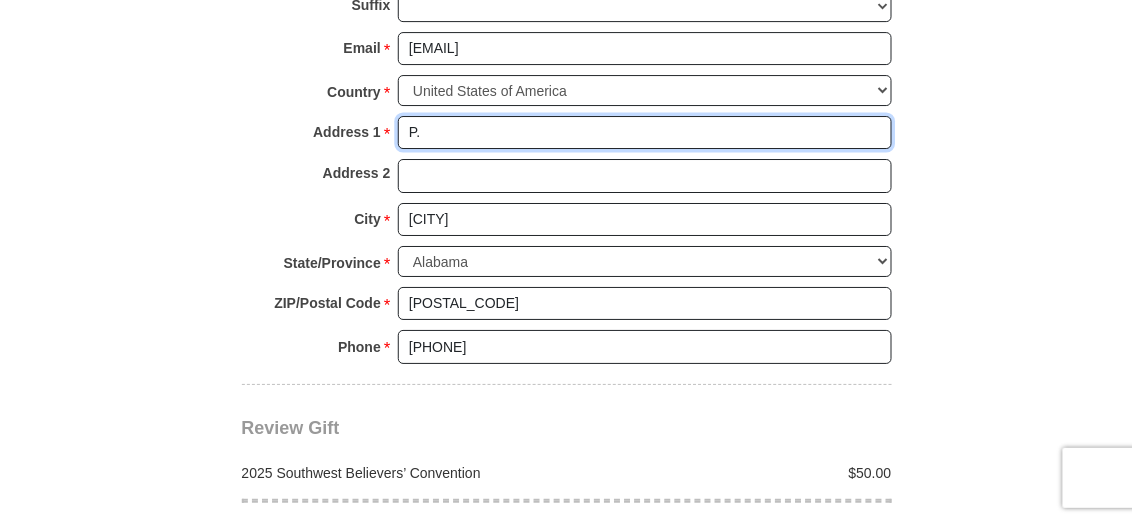 type on "P" 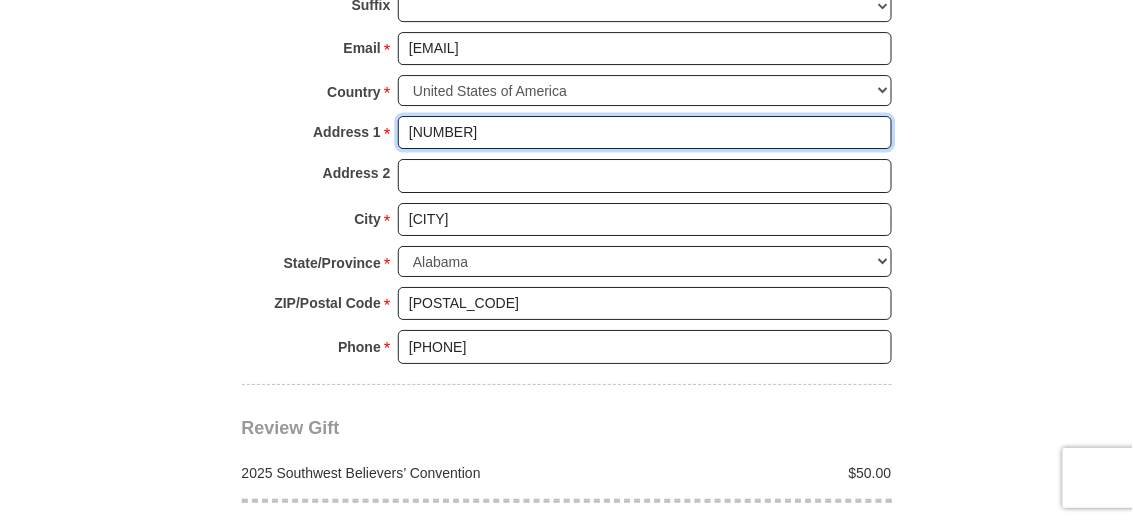 type on "[NUMBER] [STREET]" 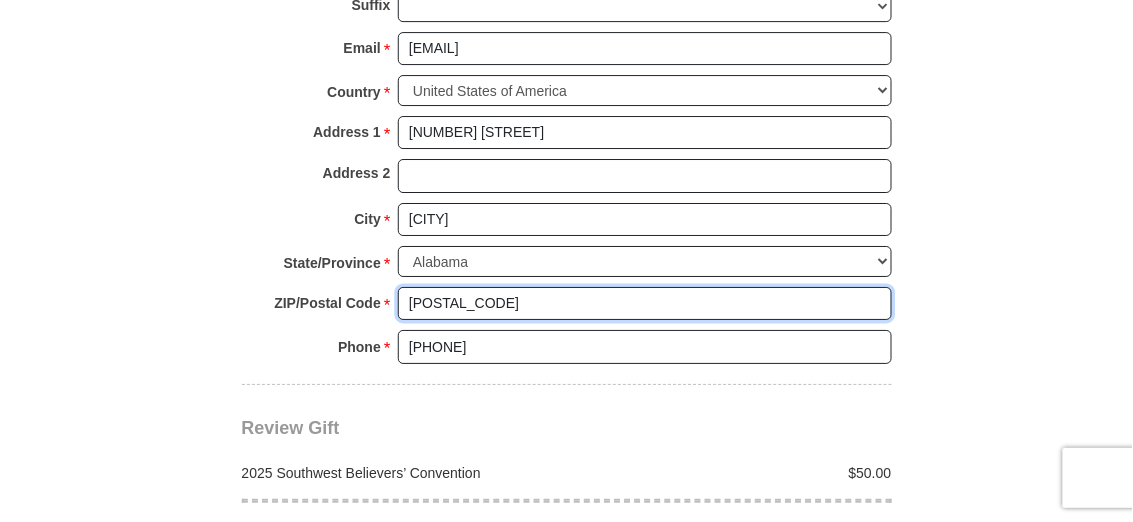 click on "[POSTAL_CODE]" at bounding box center [645, 304] 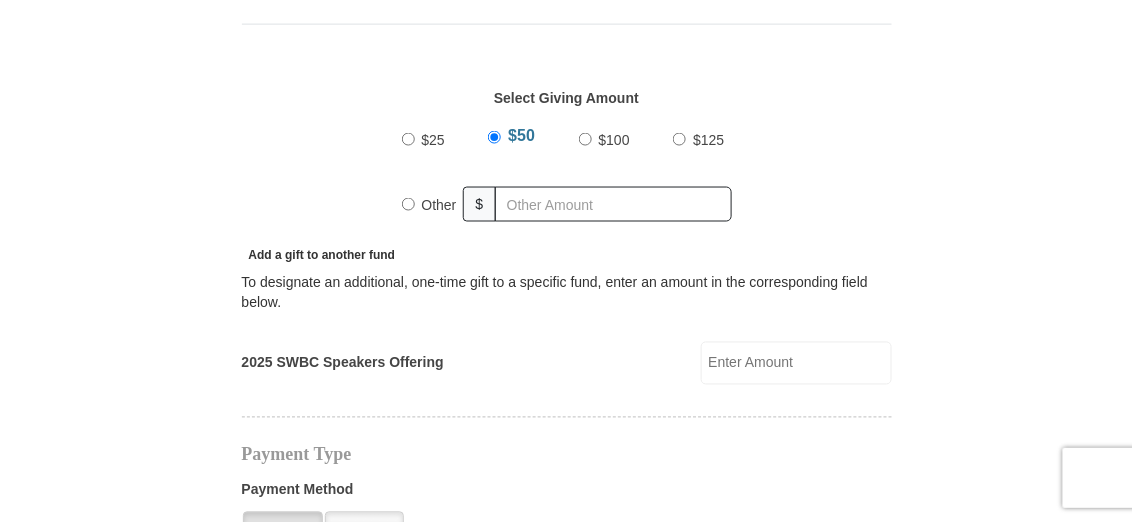 scroll, scrollTop: 666, scrollLeft: 0, axis: vertical 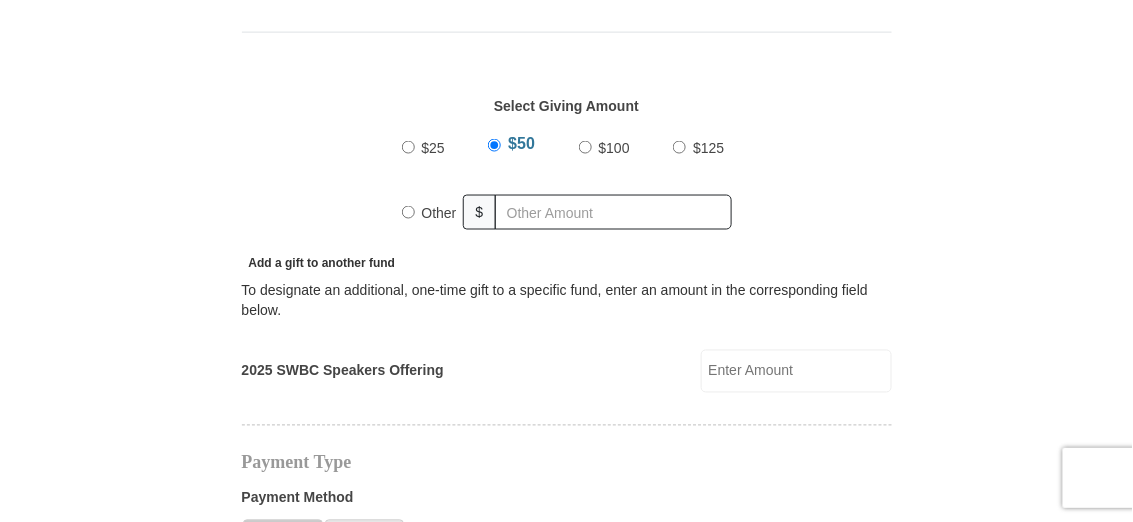 type on "[POSTAL_CODE]" 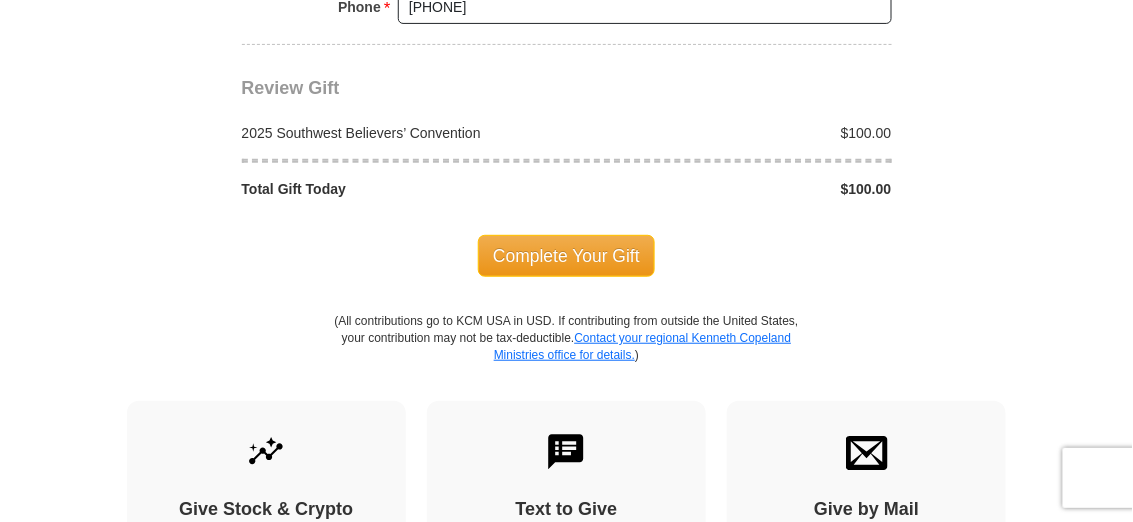 scroll, scrollTop: 1866, scrollLeft: 0, axis: vertical 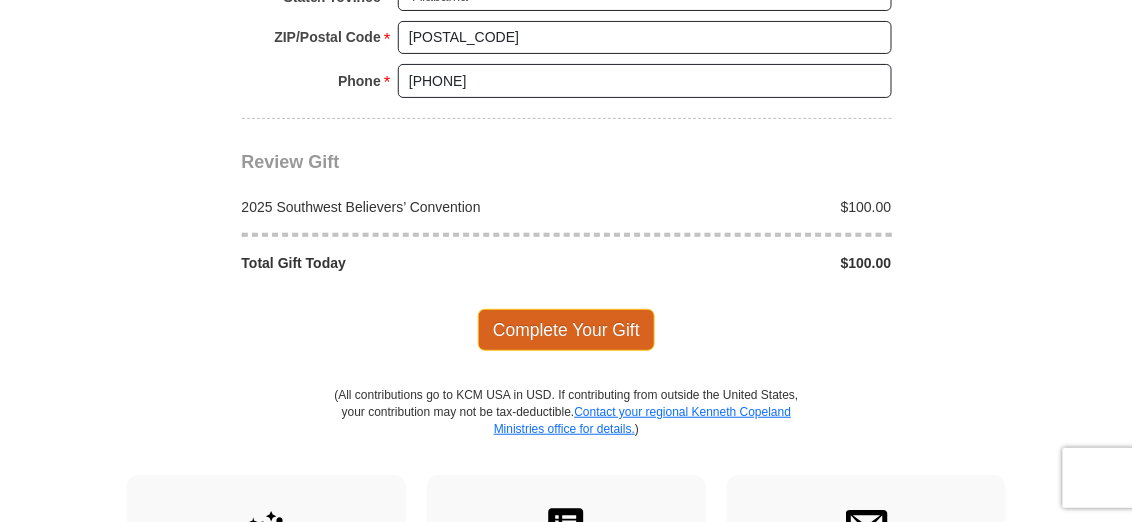 click on "Complete Your Gift" at bounding box center [566, 330] 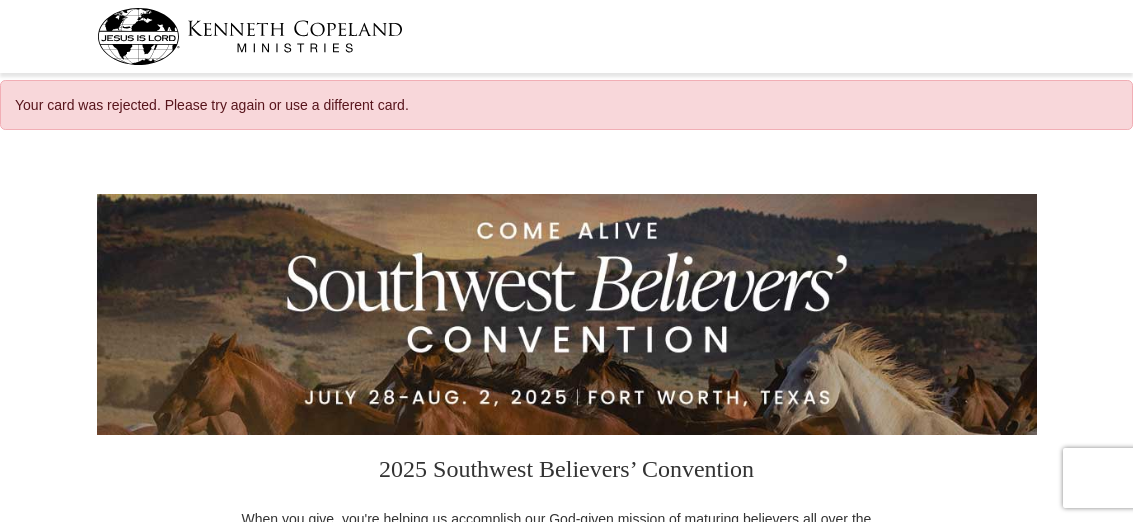 select on "AL" 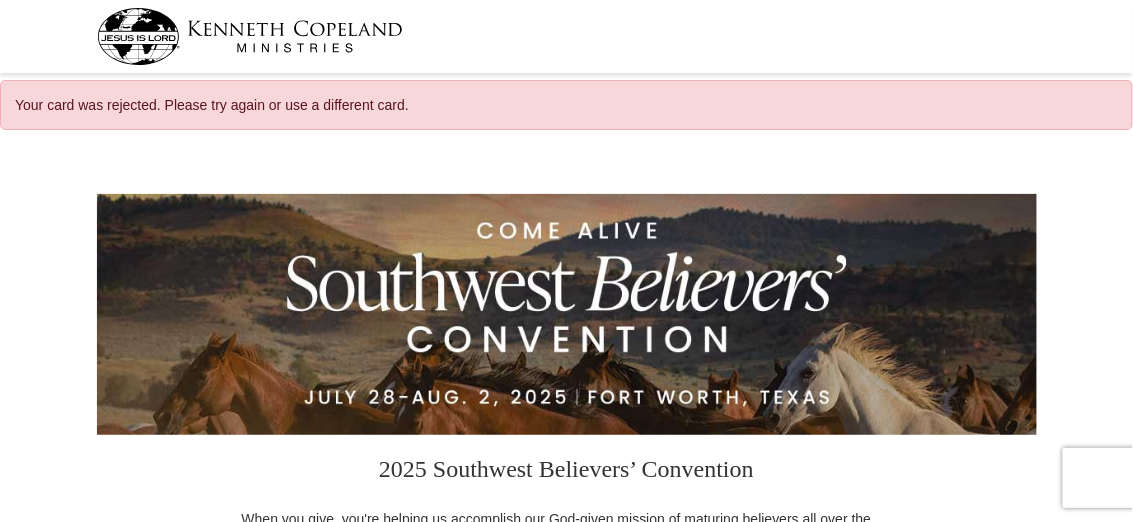 scroll, scrollTop: 0, scrollLeft: 0, axis: both 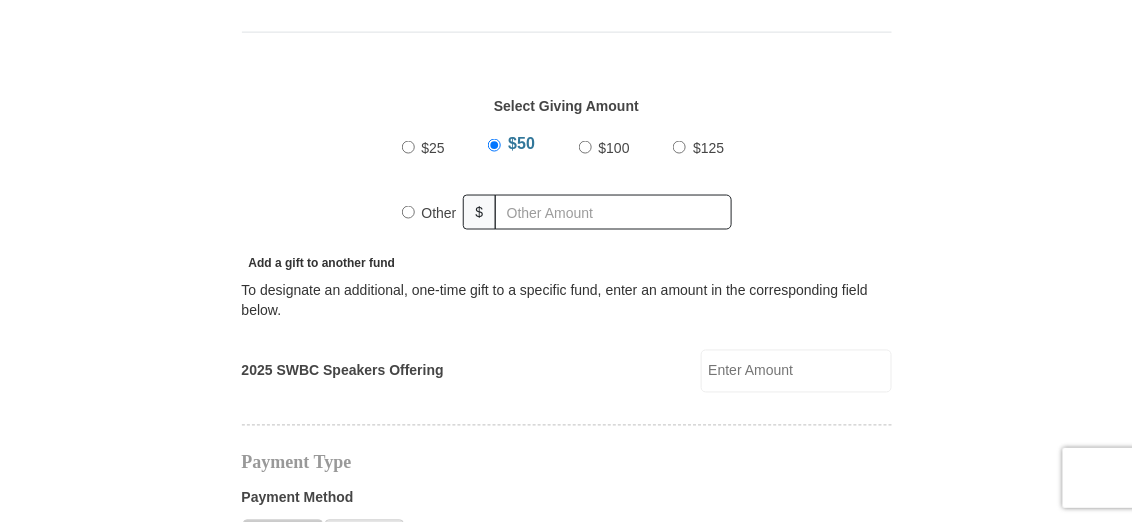 click on "$100" at bounding box center (585, 147) 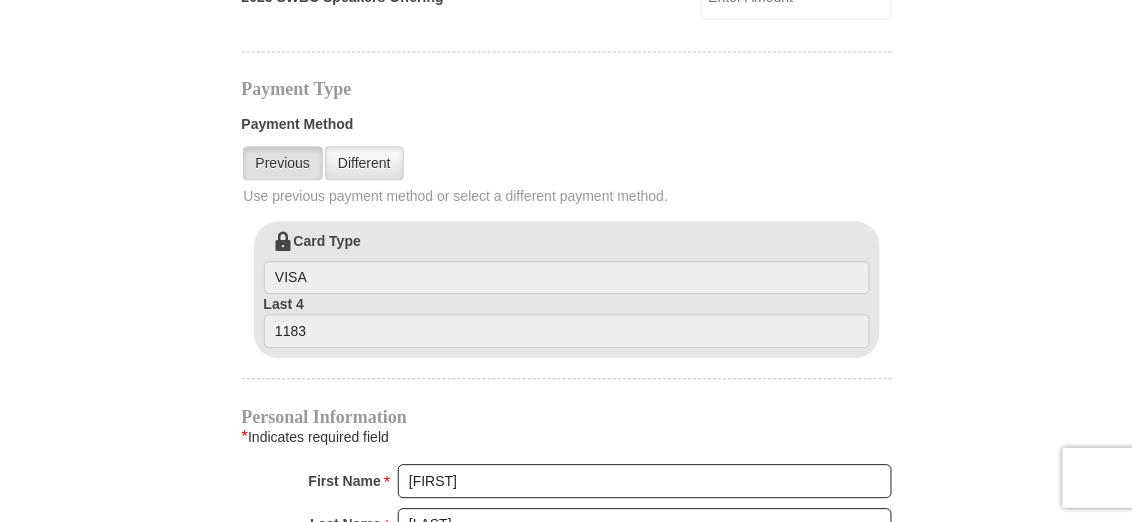 scroll, scrollTop: 1066, scrollLeft: 0, axis: vertical 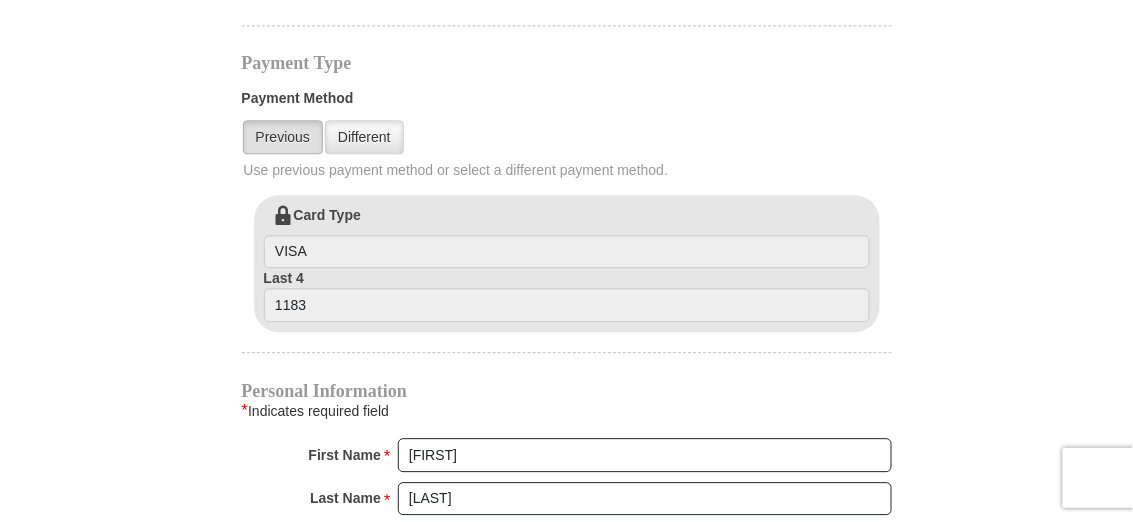 click on "Previous" at bounding box center (283, 137) 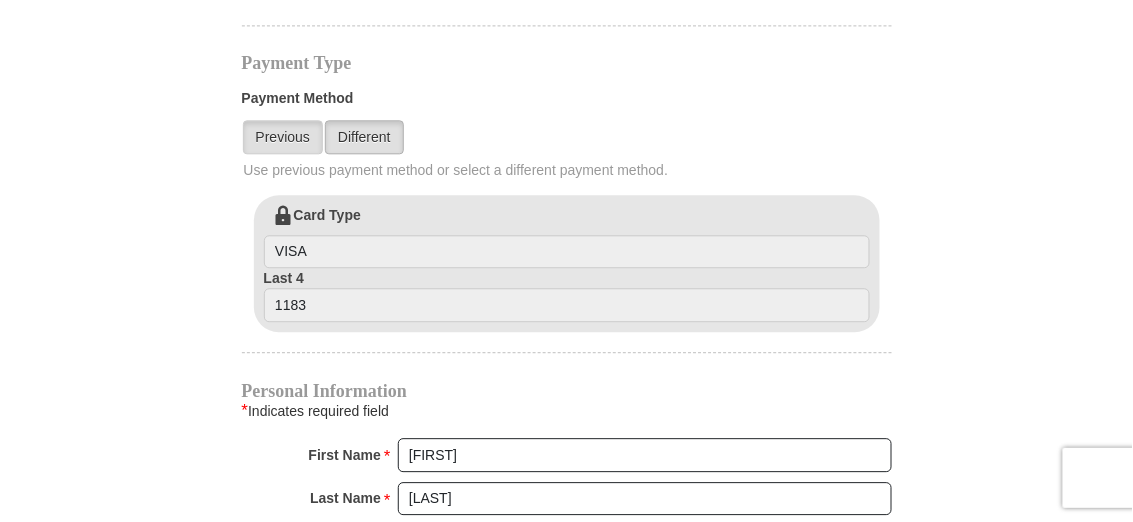 click on "Different" at bounding box center (364, 137) 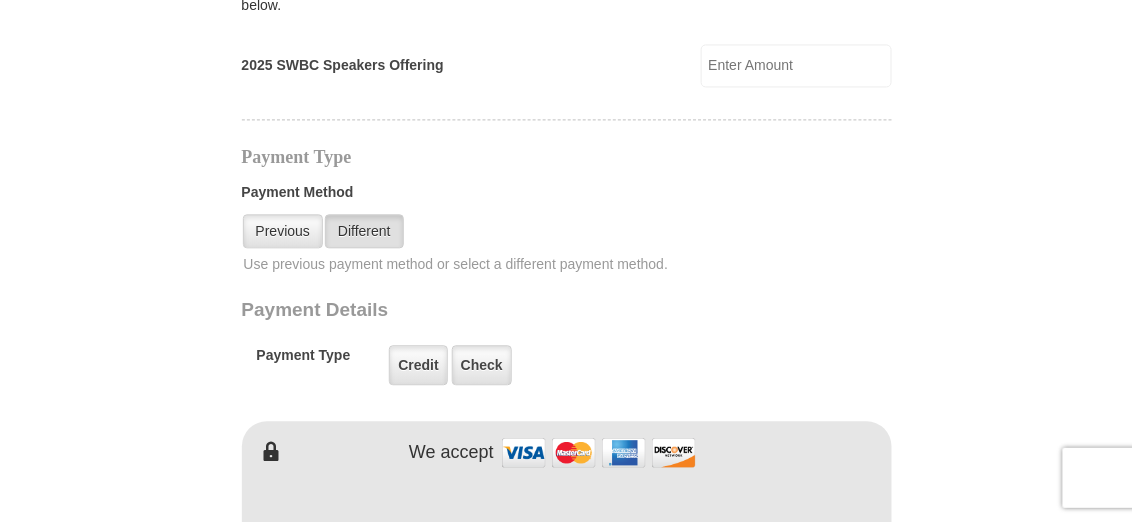 scroll, scrollTop: 933, scrollLeft: 0, axis: vertical 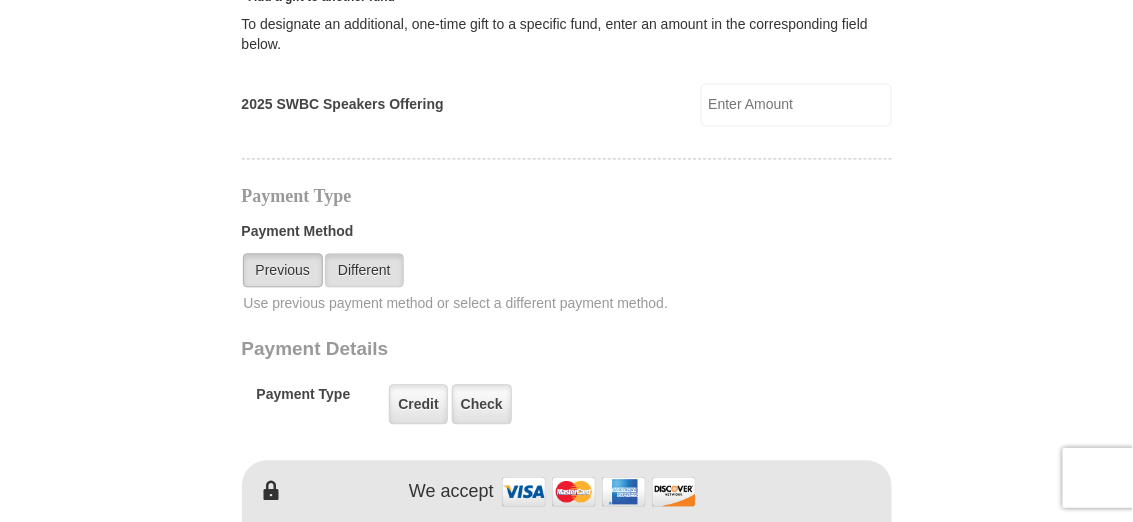 click on "Previous" at bounding box center [283, 270] 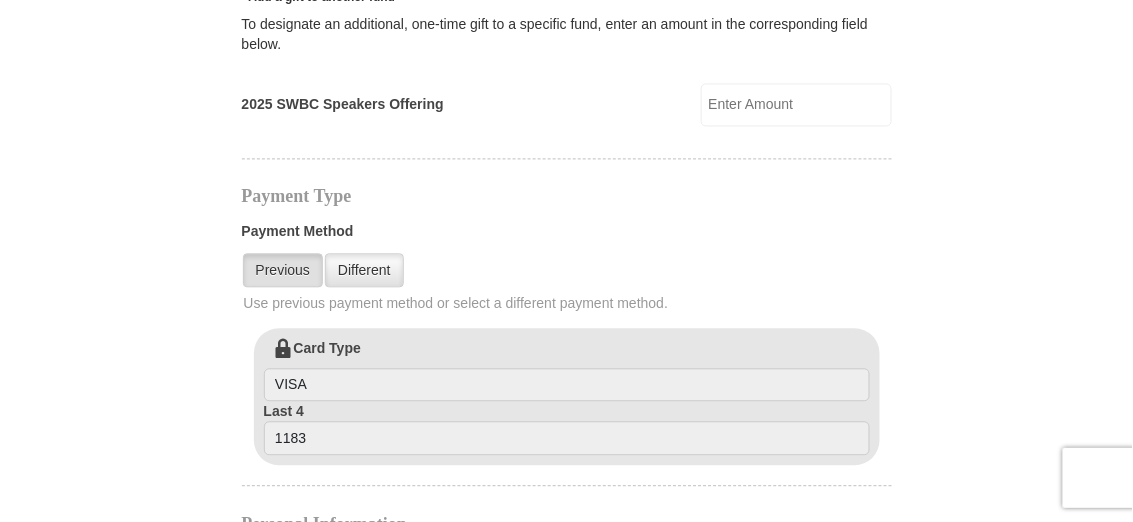 click on "Last 4
1183" at bounding box center [567, 428] 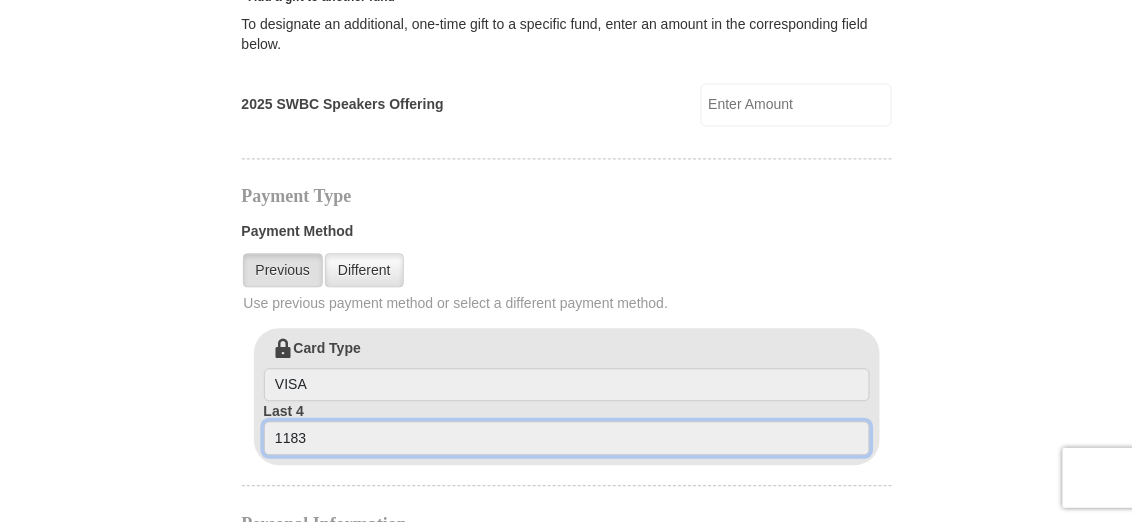 click on "[POSTAL_CODE]" at bounding box center [567, 438] 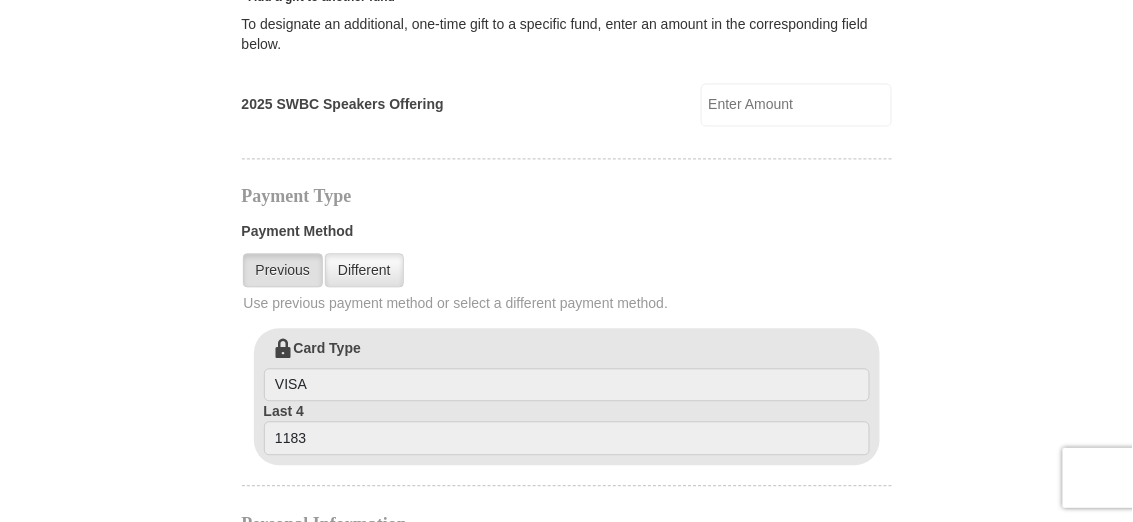 click on "Card Type
VISA" at bounding box center (567, 370) 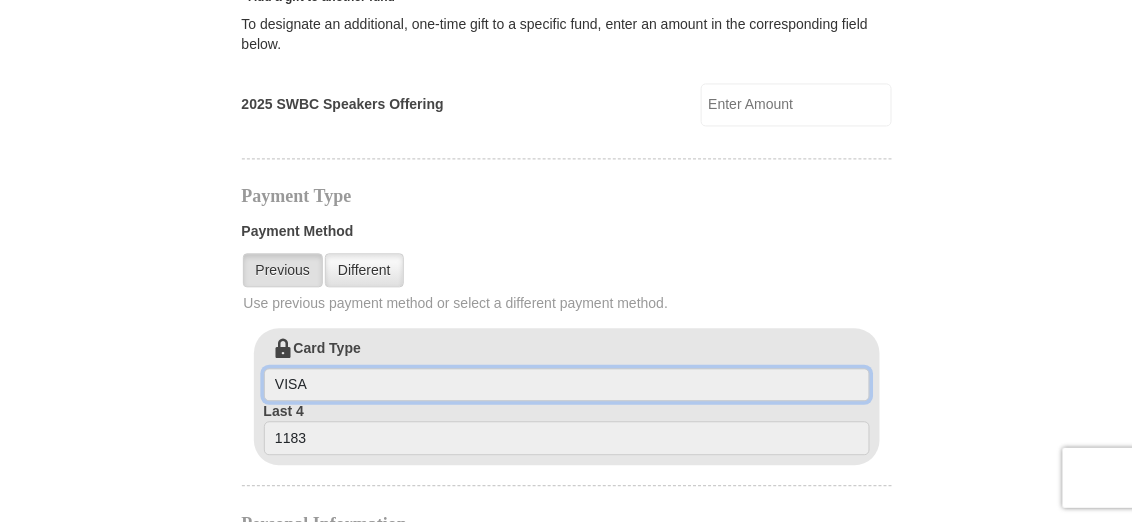 click on "VISA" at bounding box center [567, 385] 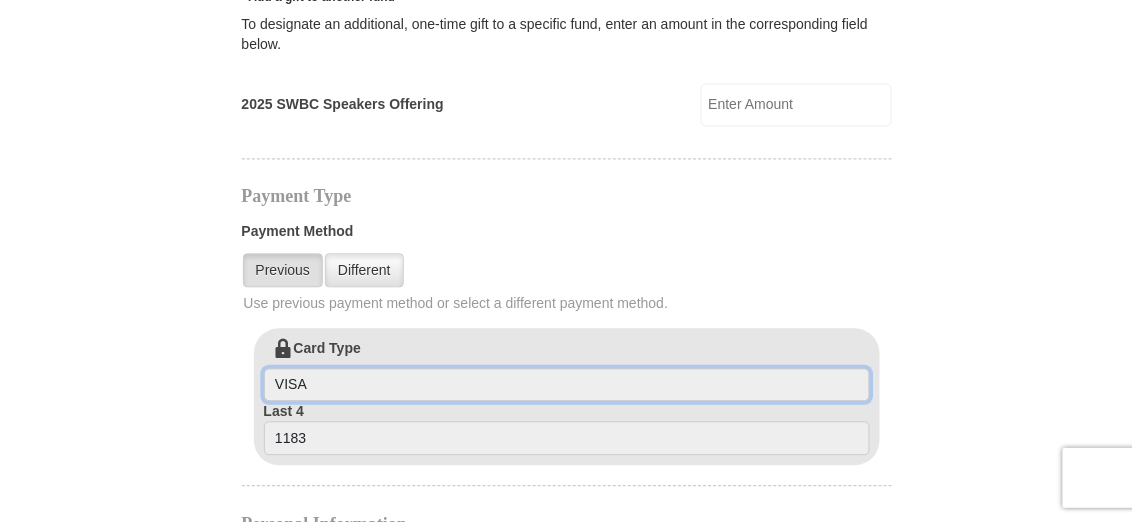 click on "VISA" at bounding box center [567, 385] 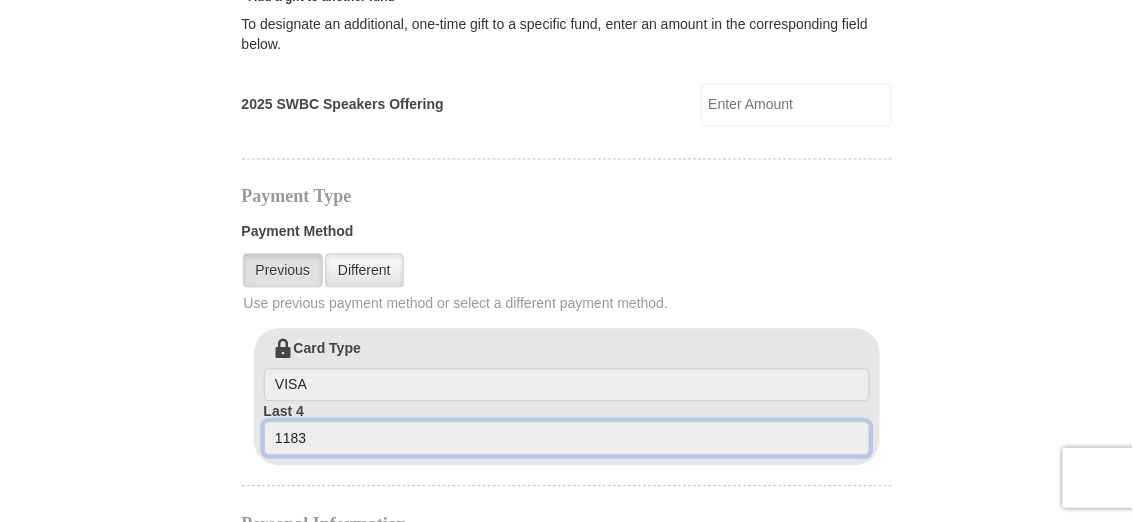 click on "[POSTAL_CODE]" at bounding box center (567, 438) 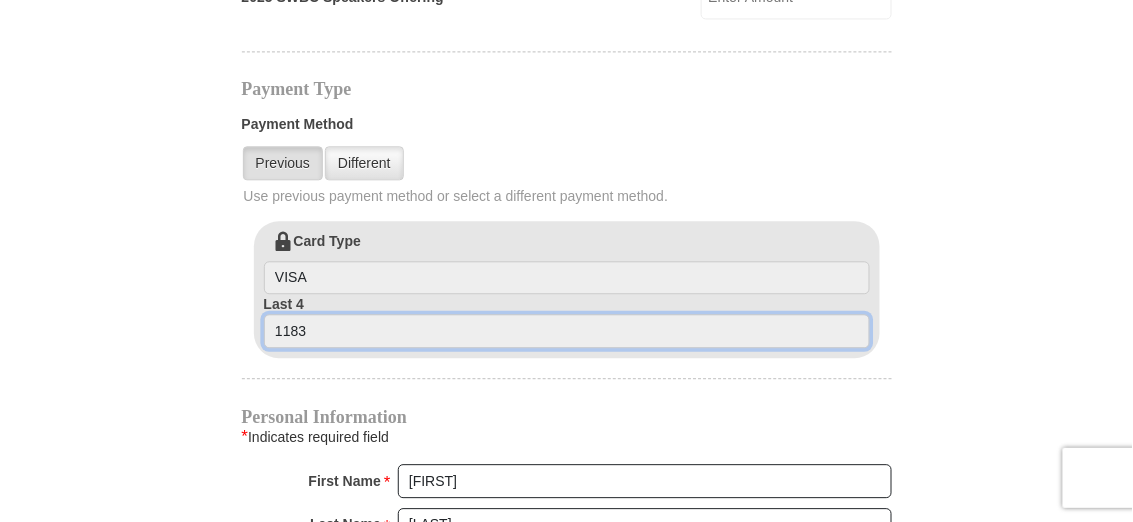 scroll, scrollTop: 1066, scrollLeft: 0, axis: vertical 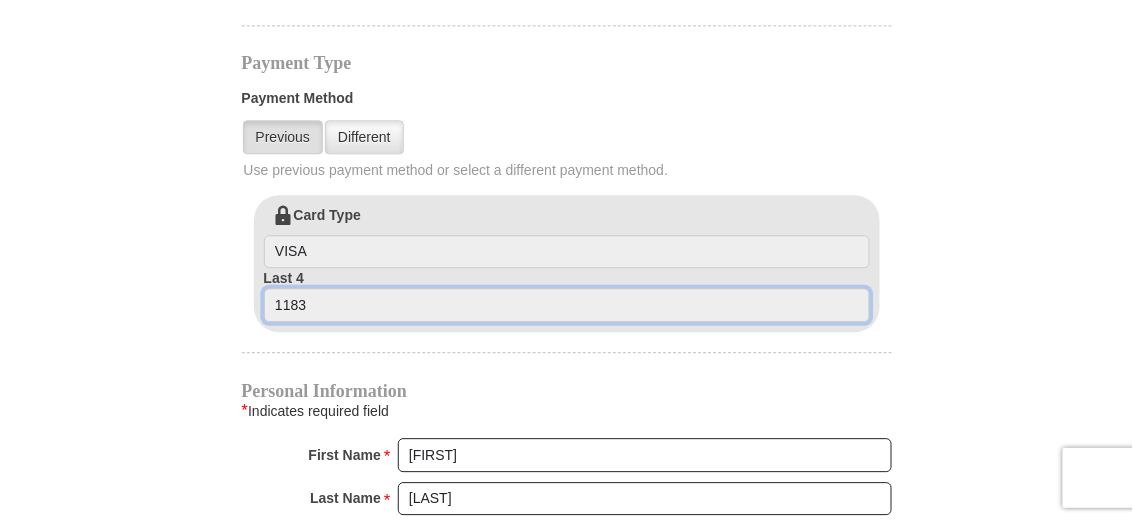 click on "[POSTAL_CODE]" at bounding box center (567, 305) 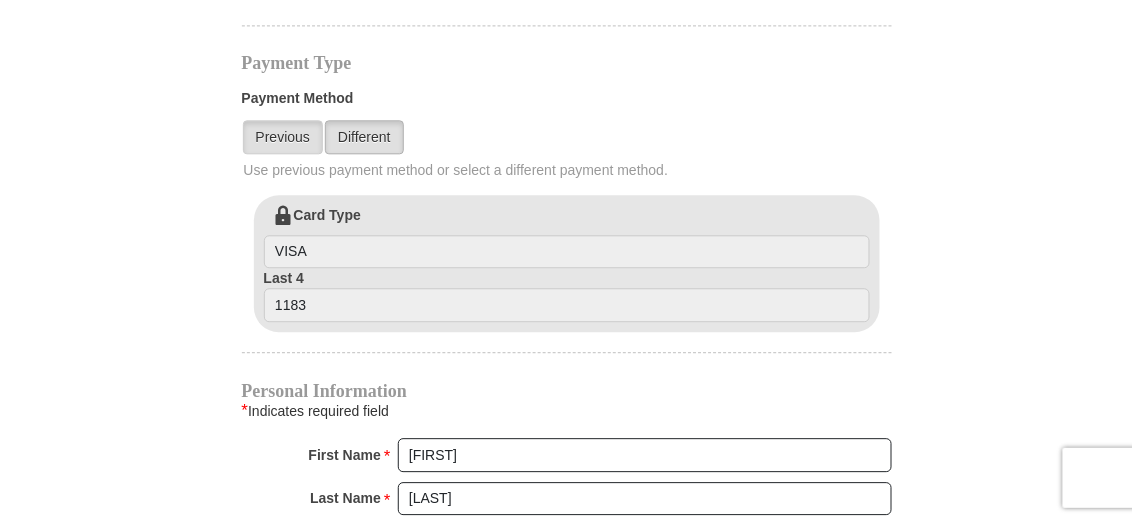 click on "Different" at bounding box center [364, 137] 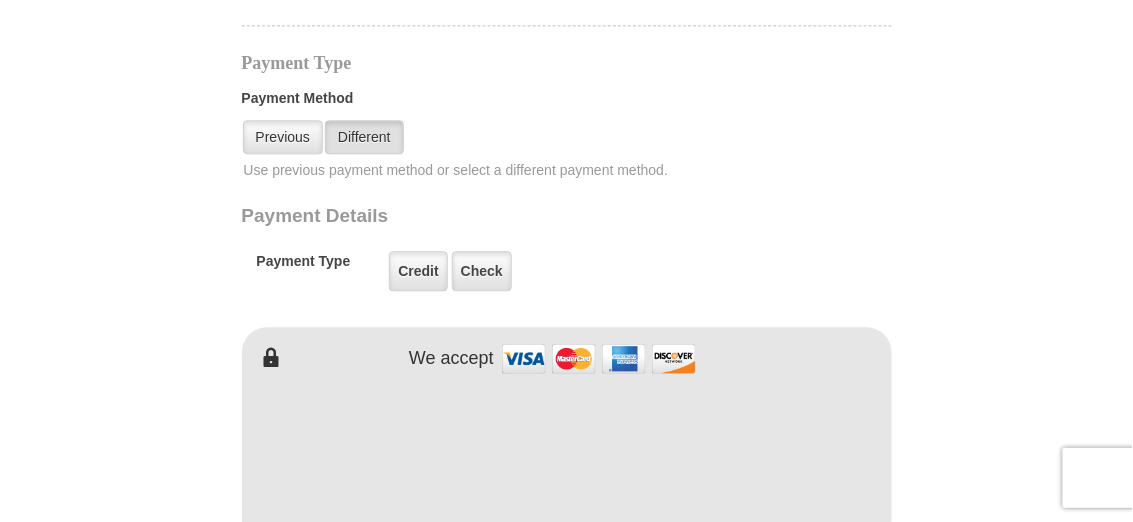 scroll, scrollTop: 1200, scrollLeft: 0, axis: vertical 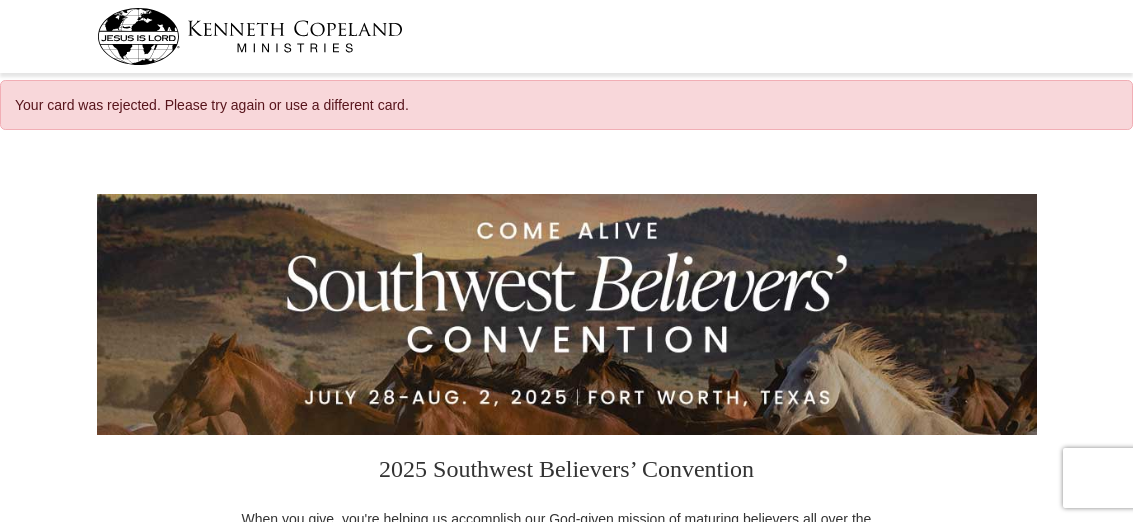 select on "AL" 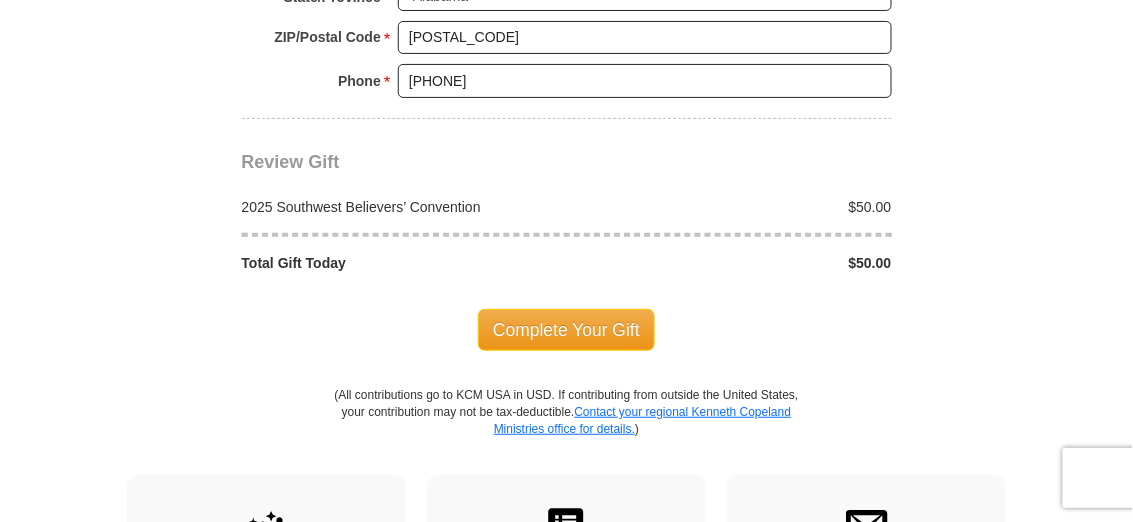 scroll, scrollTop: 1866, scrollLeft: 0, axis: vertical 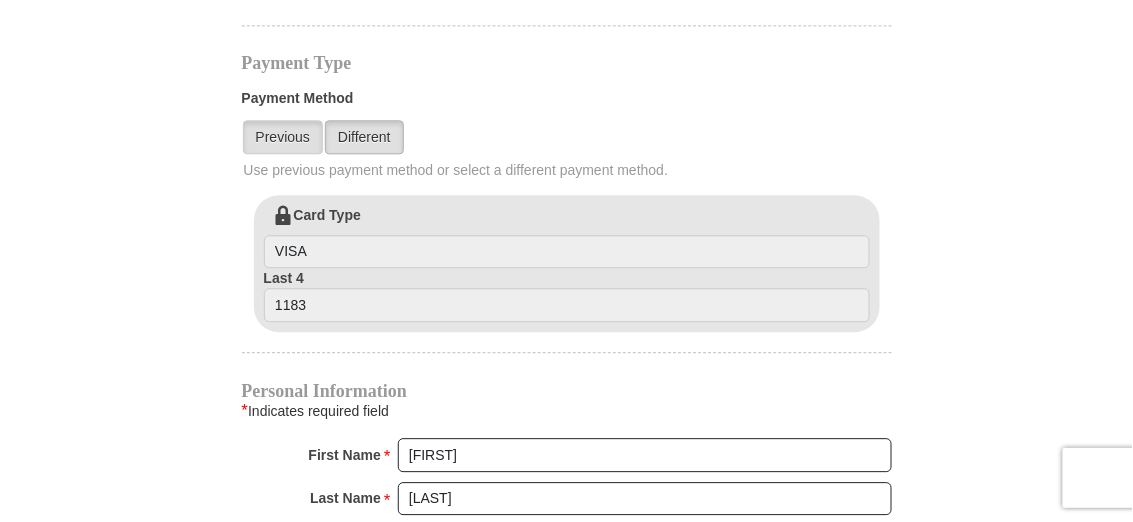click on "Different" at bounding box center [364, 137] 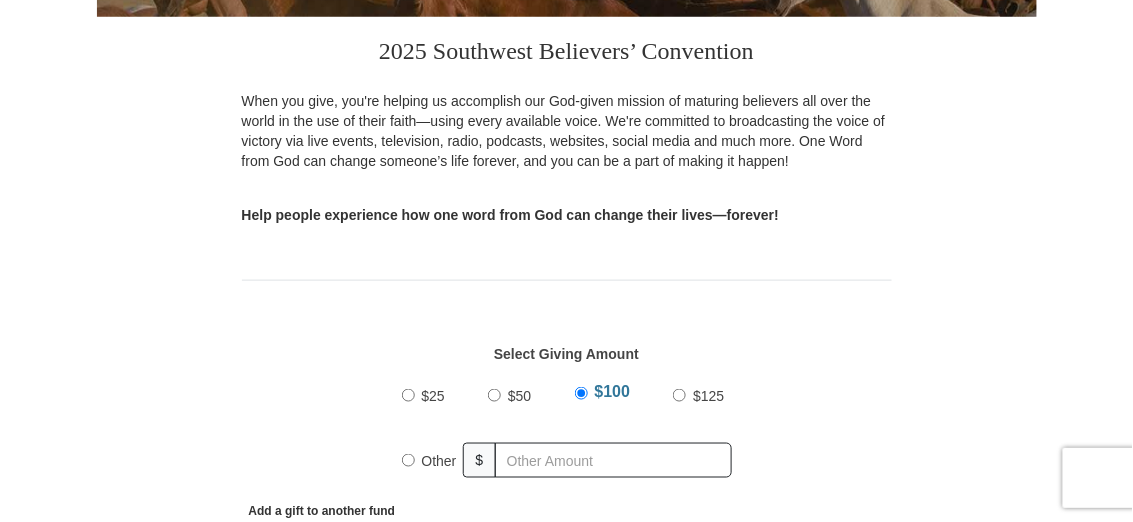 scroll, scrollTop: 400, scrollLeft: 0, axis: vertical 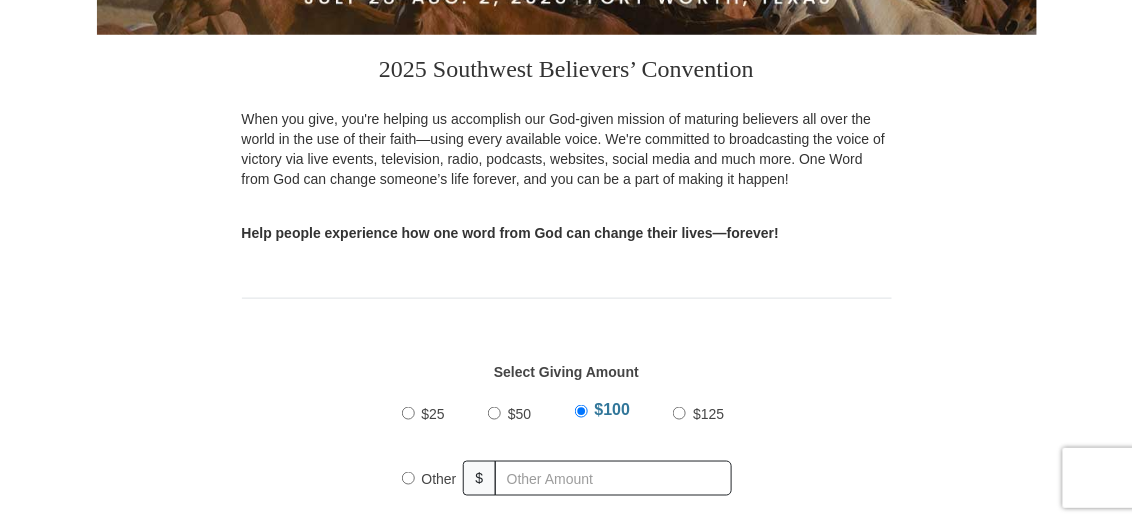 click on "$100" at bounding box center (581, 411) 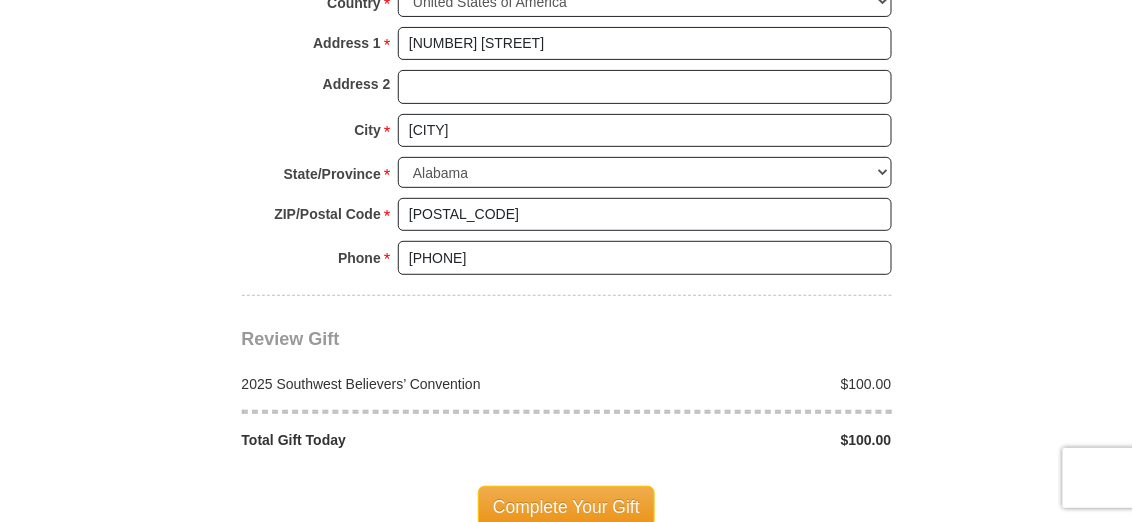 scroll, scrollTop: 2133, scrollLeft: 0, axis: vertical 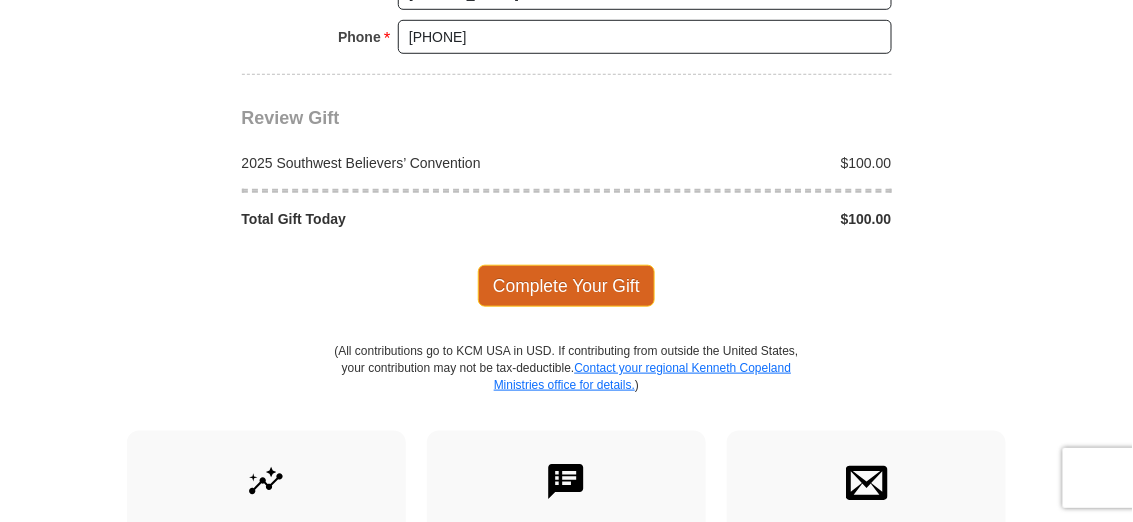 click on "Complete Your Gift" at bounding box center (566, 286) 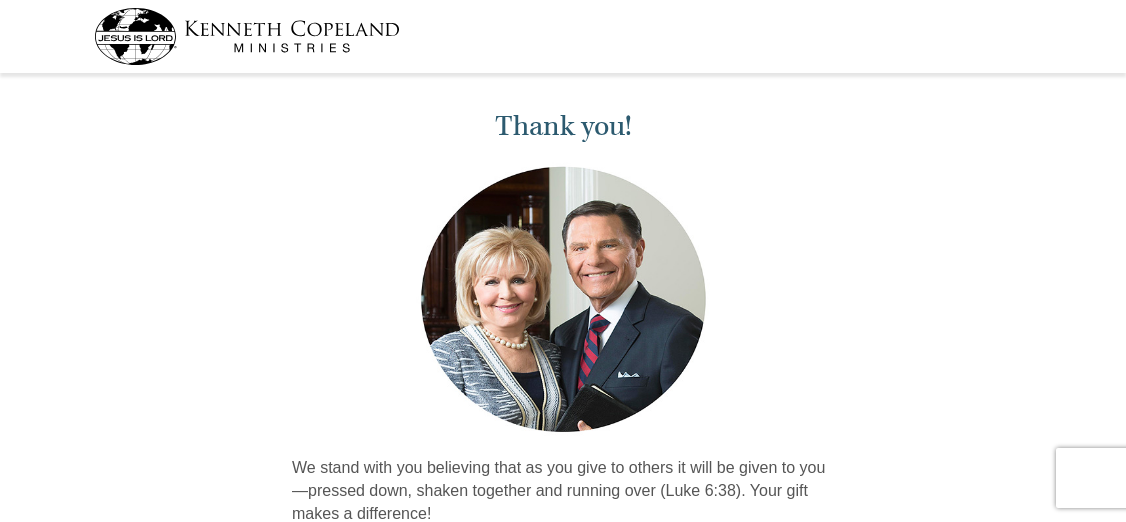 scroll, scrollTop: 0, scrollLeft: 0, axis: both 